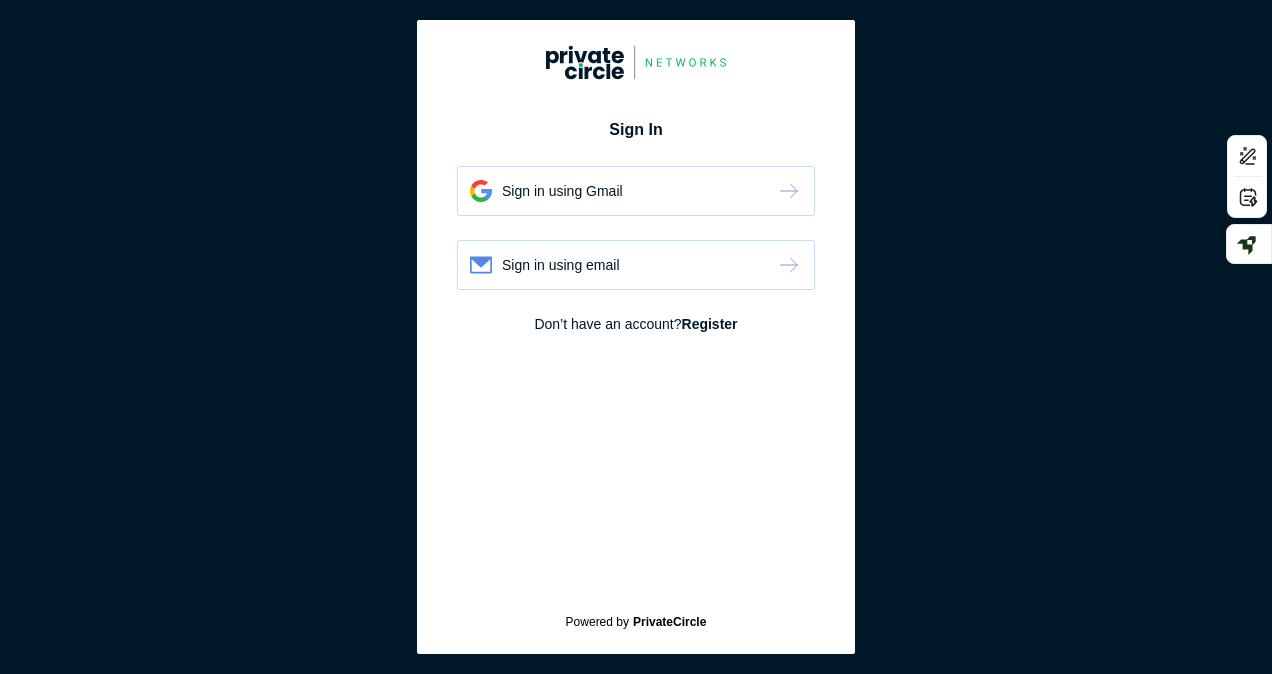 scroll, scrollTop: 0, scrollLeft: 0, axis: both 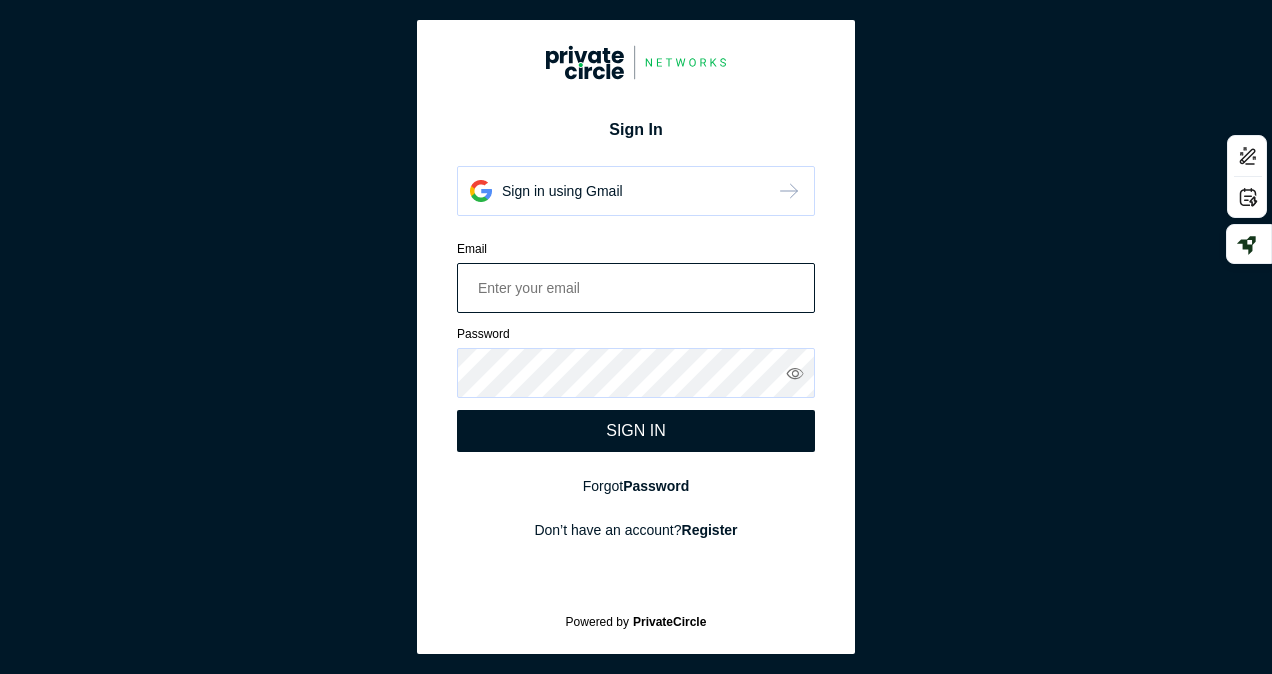 paste on "lore.ipsumd@sita.co" 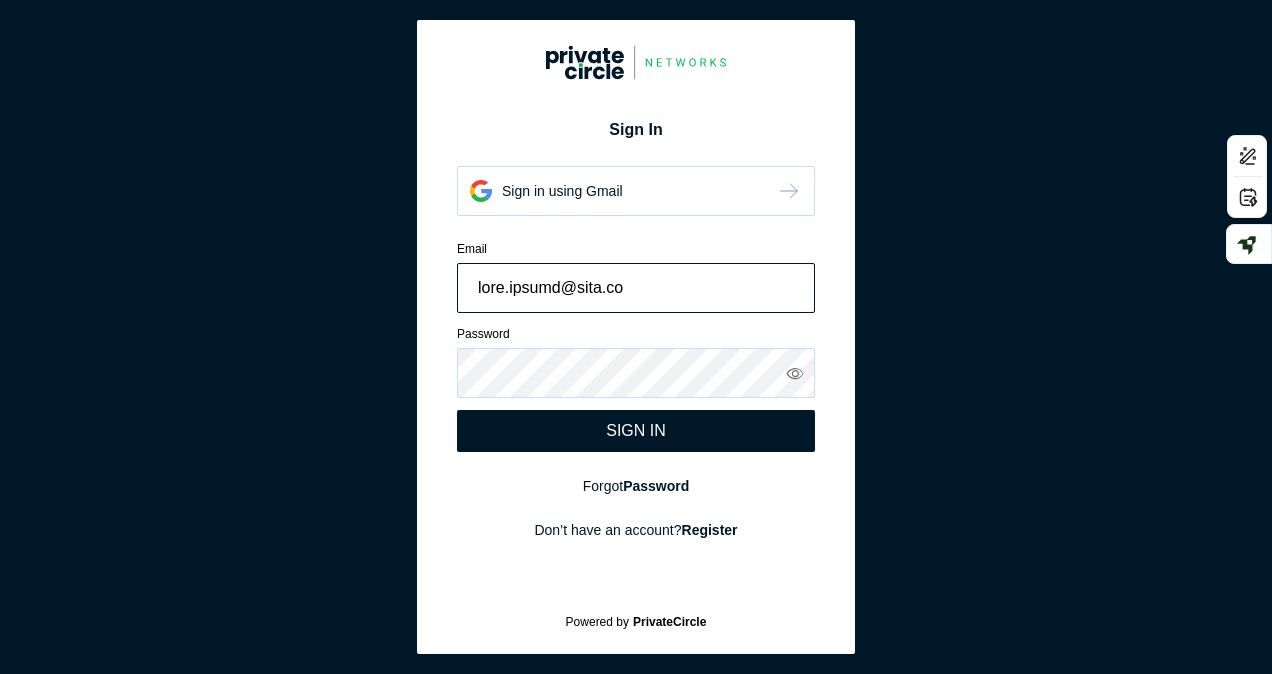 type on "lore.ipsumd@sita.co" 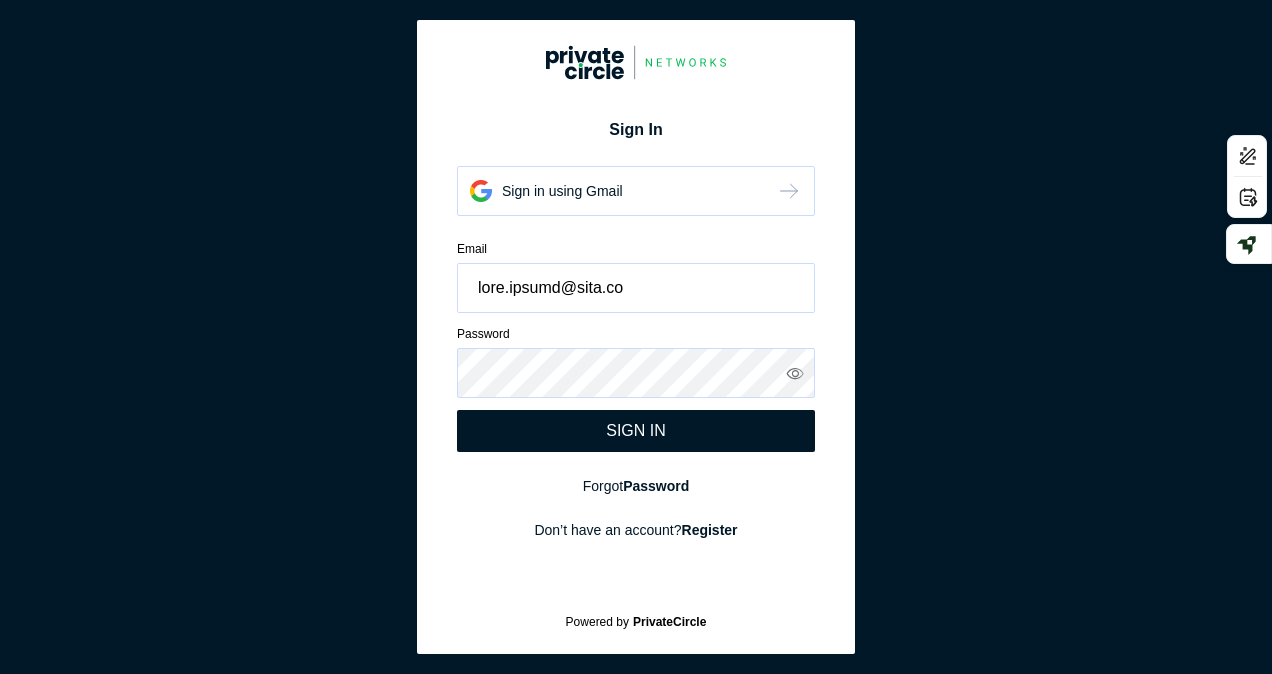 click at bounding box center [795, 373] 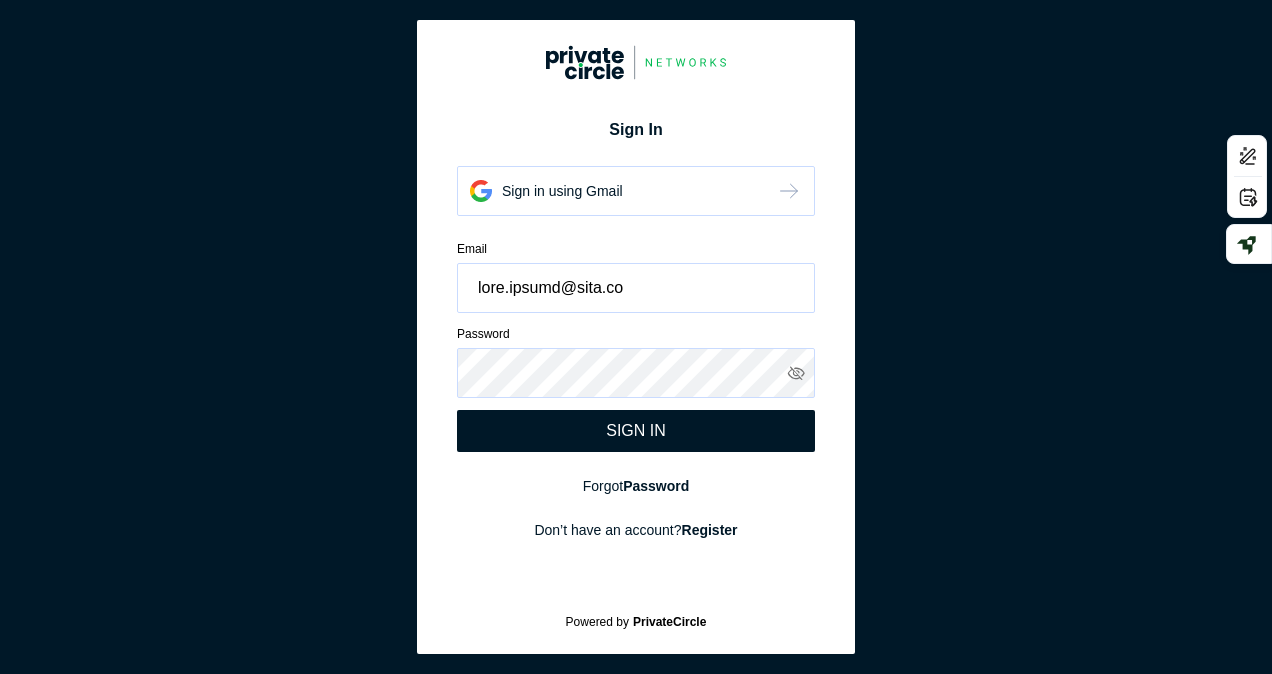 click on "SIGN IN" at bounding box center (636, 431) 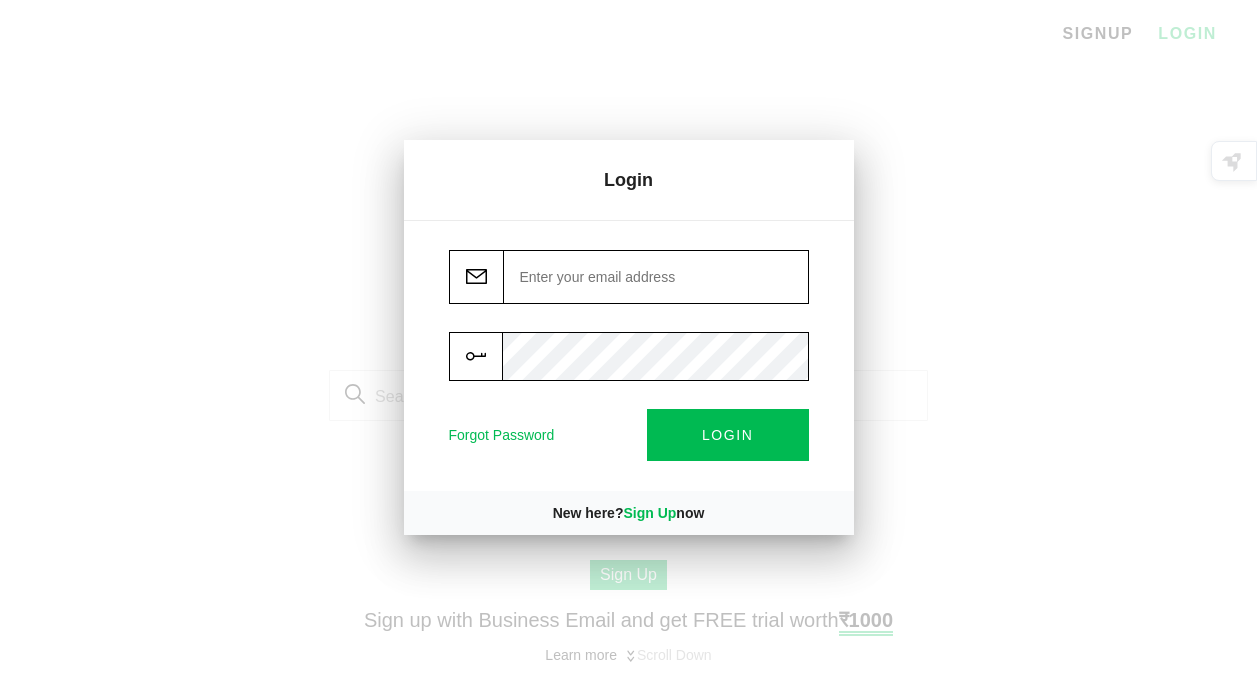scroll, scrollTop: 0, scrollLeft: 0, axis: both 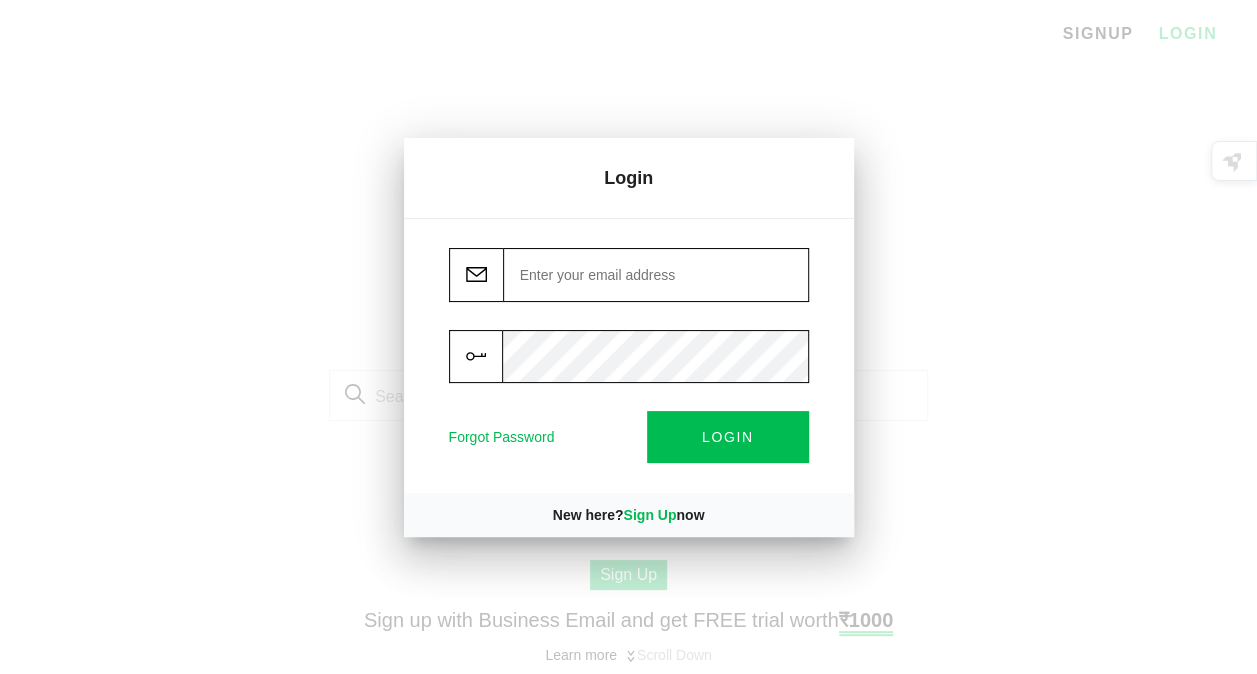 click at bounding box center (656, 275) 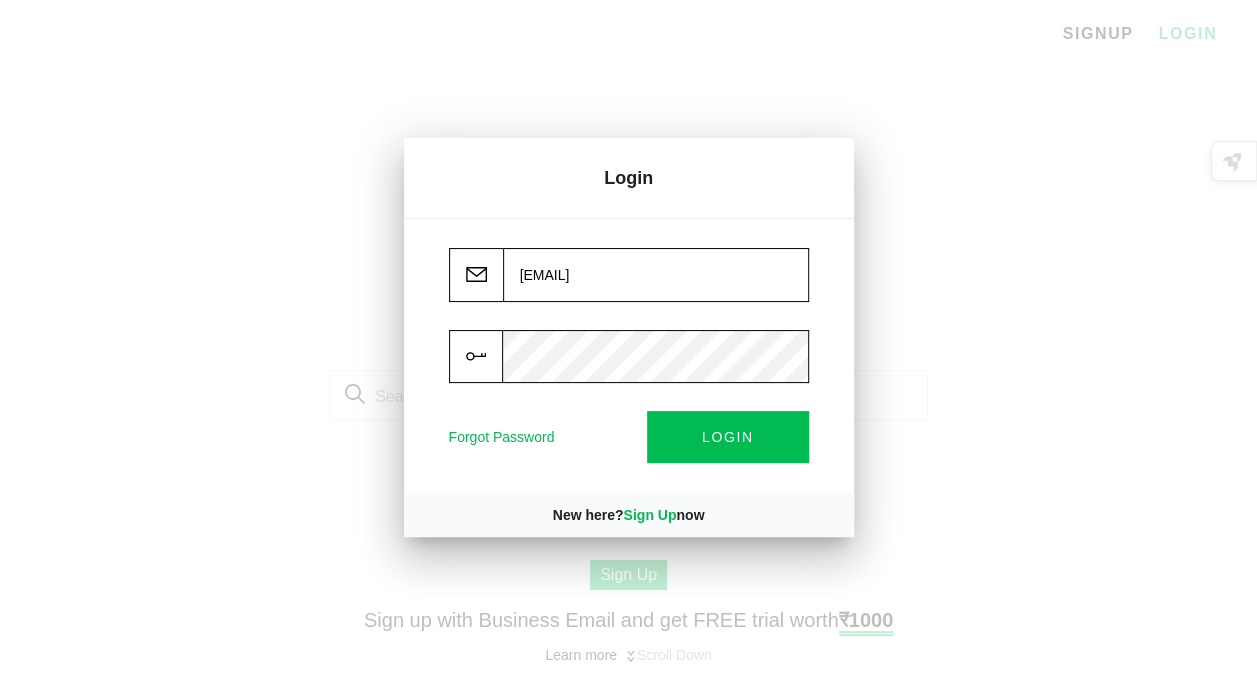 drag, startPoint x: 710, startPoint y: 272, endPoint x: 453, endPoint y: 260, distance: 257.28 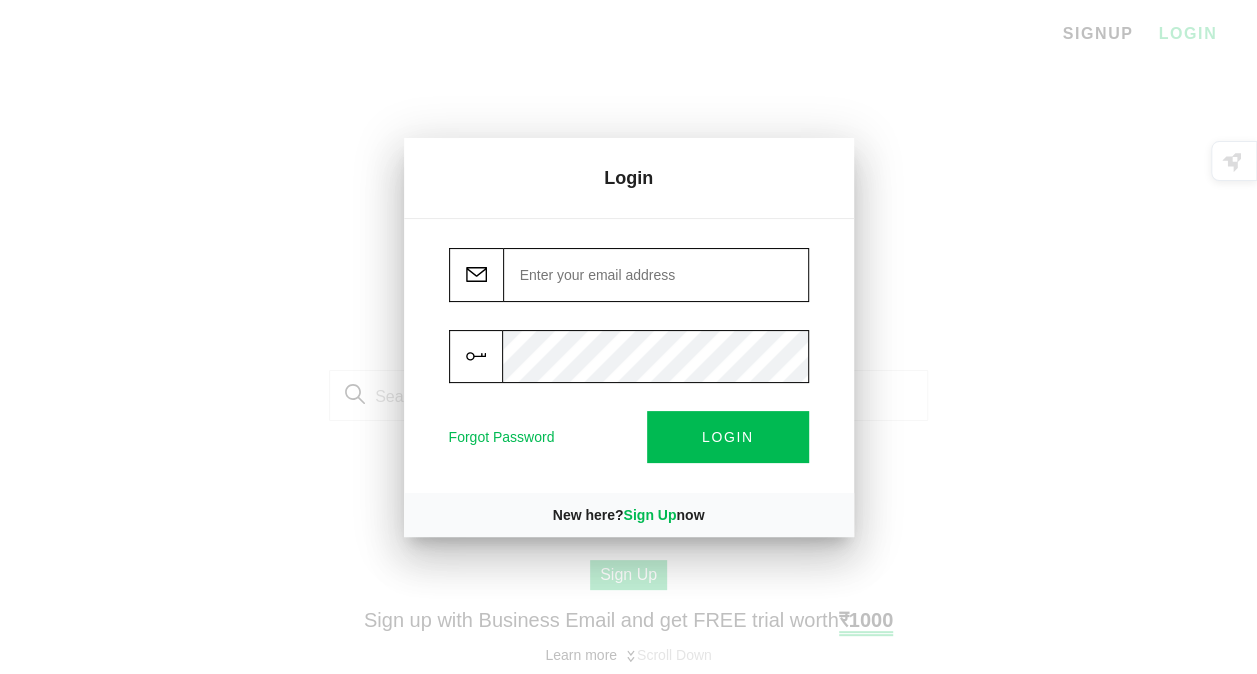 click at bounding box center (656, 275) 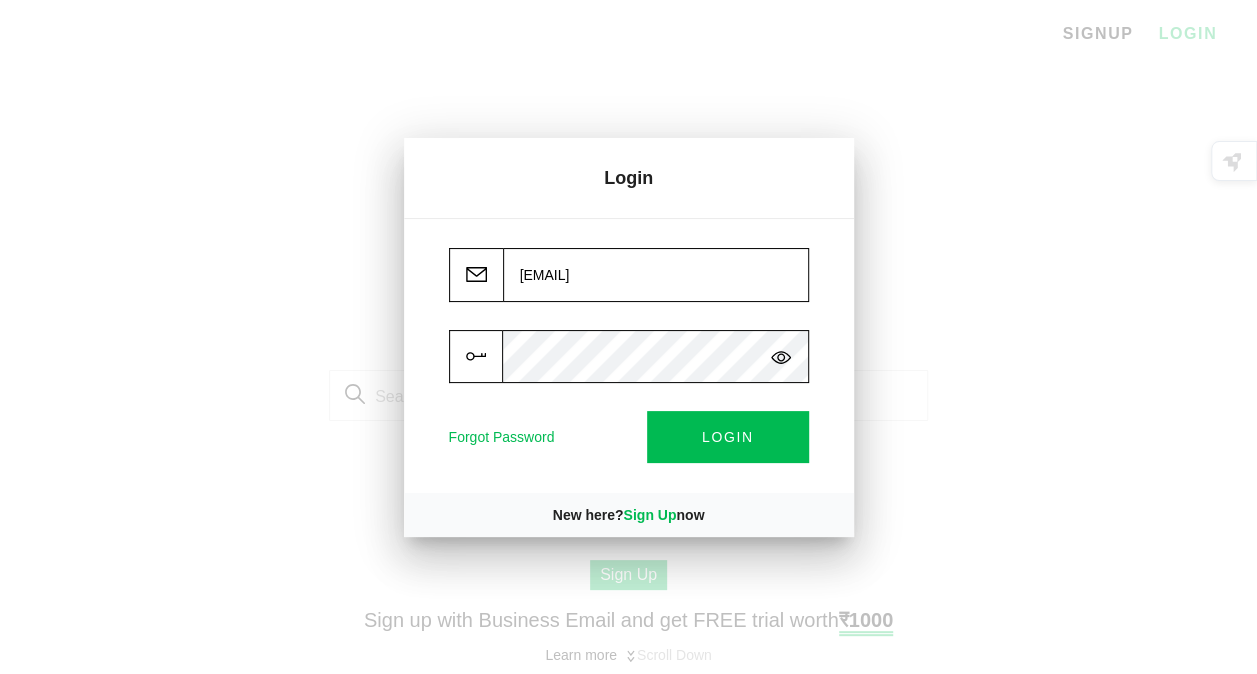 click at bounding box center [781, 357] 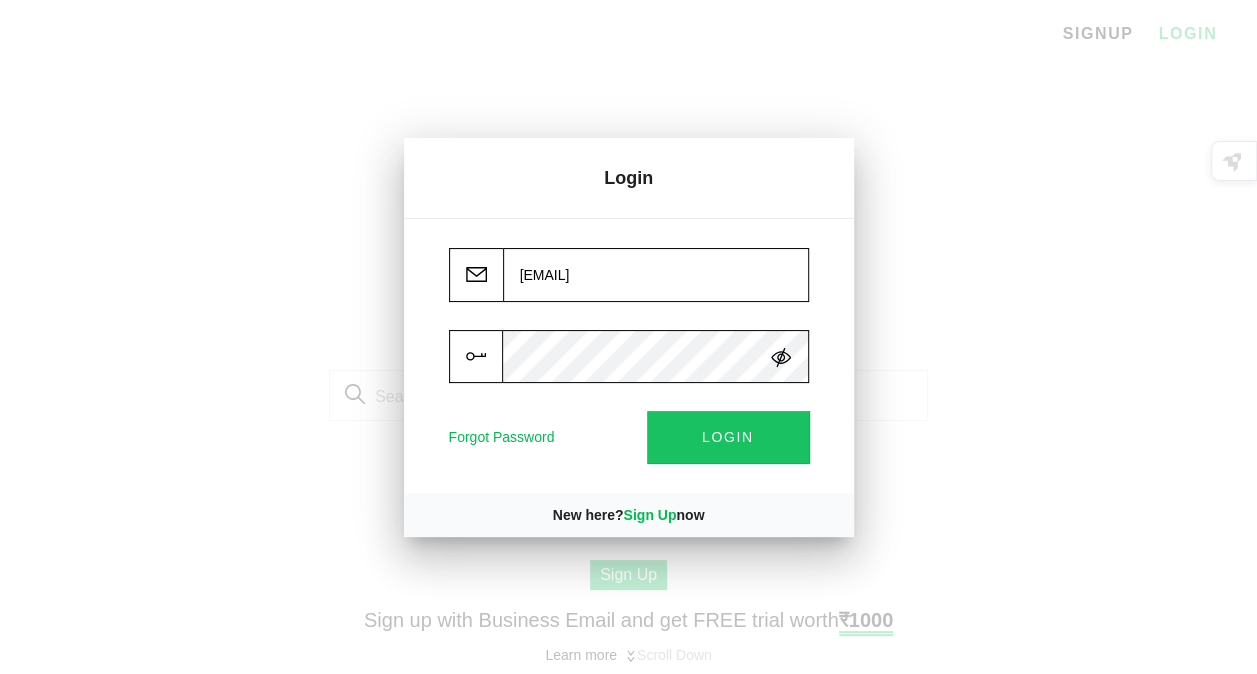click on "LOGIN" at bounding box center (728, 436) 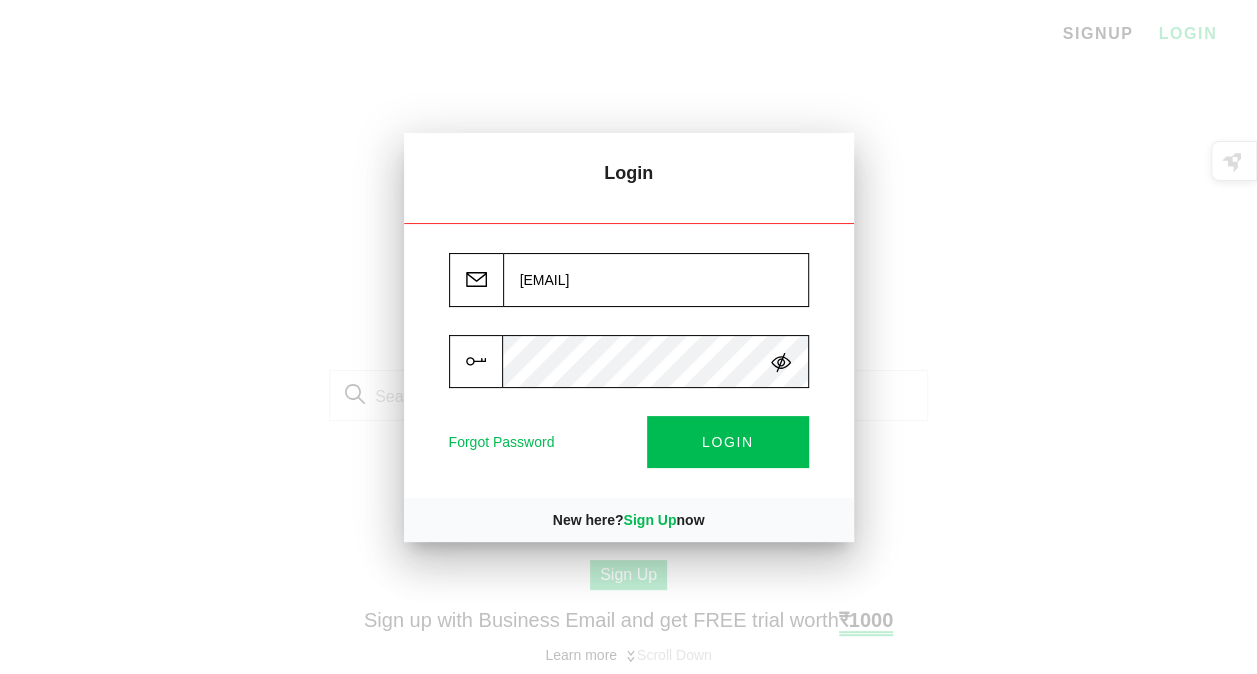 click on "LOGIN" at bounding box center [728, 443] 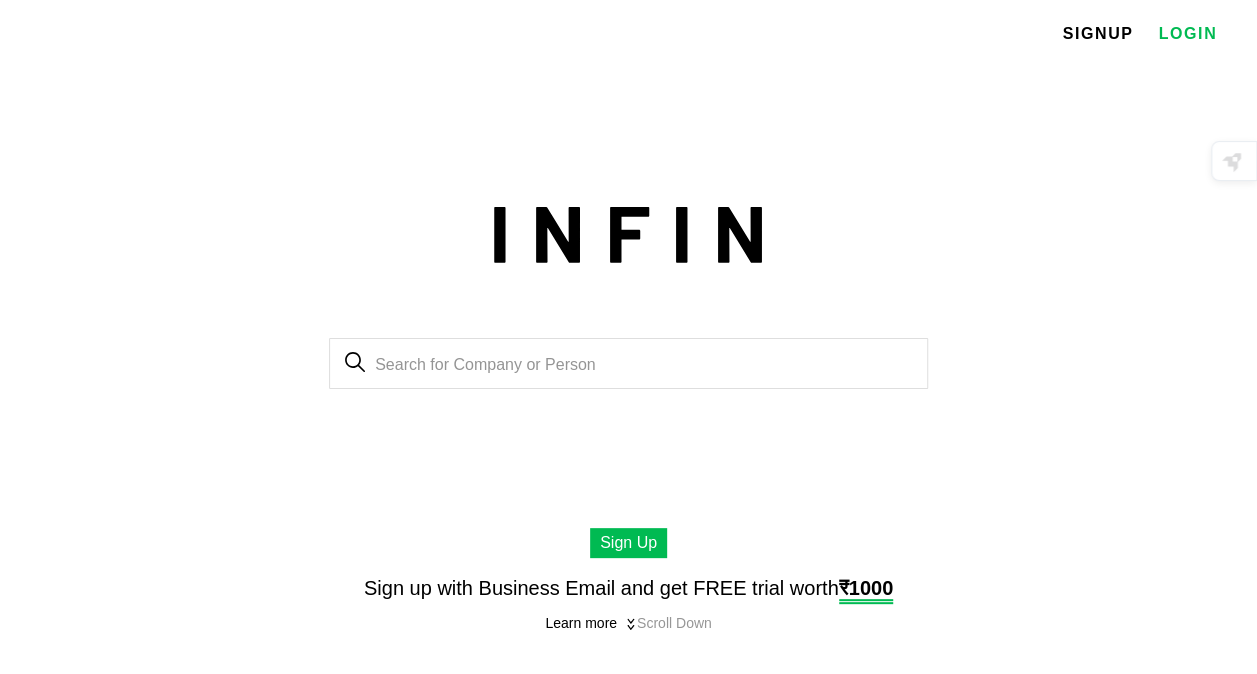 scroll, scrollTop: 33, scrollLeft: 0, axis: vertical 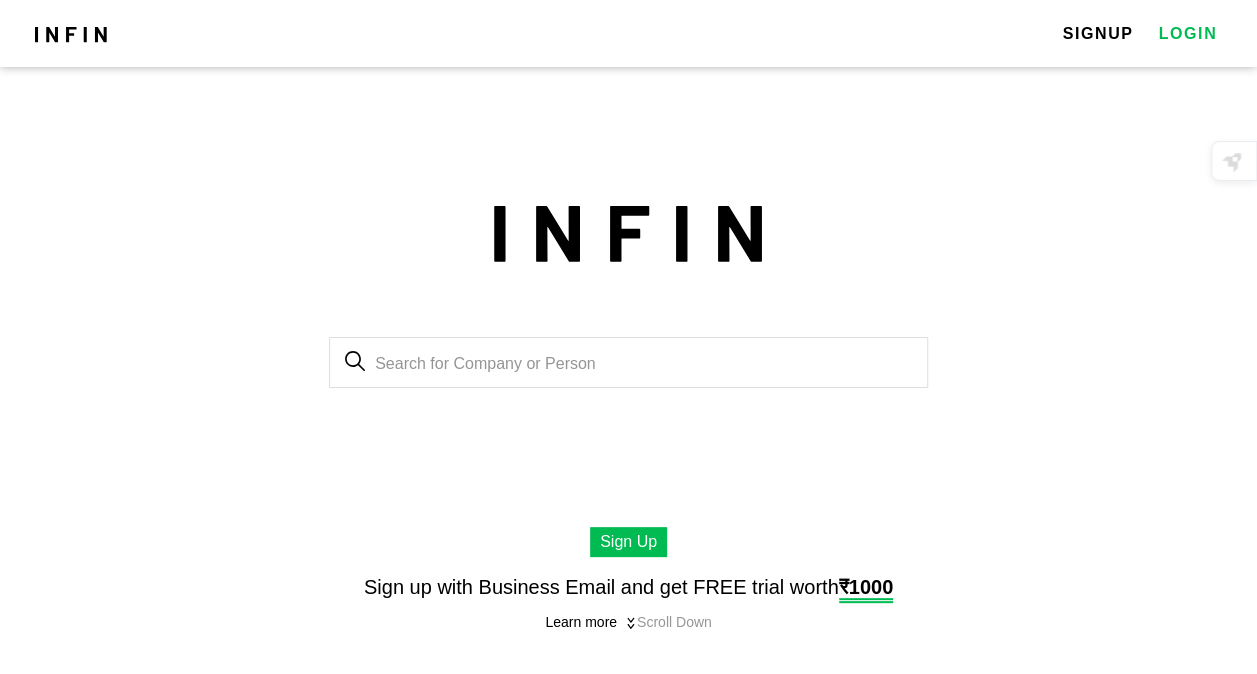 click at bounding box center [629, 236] 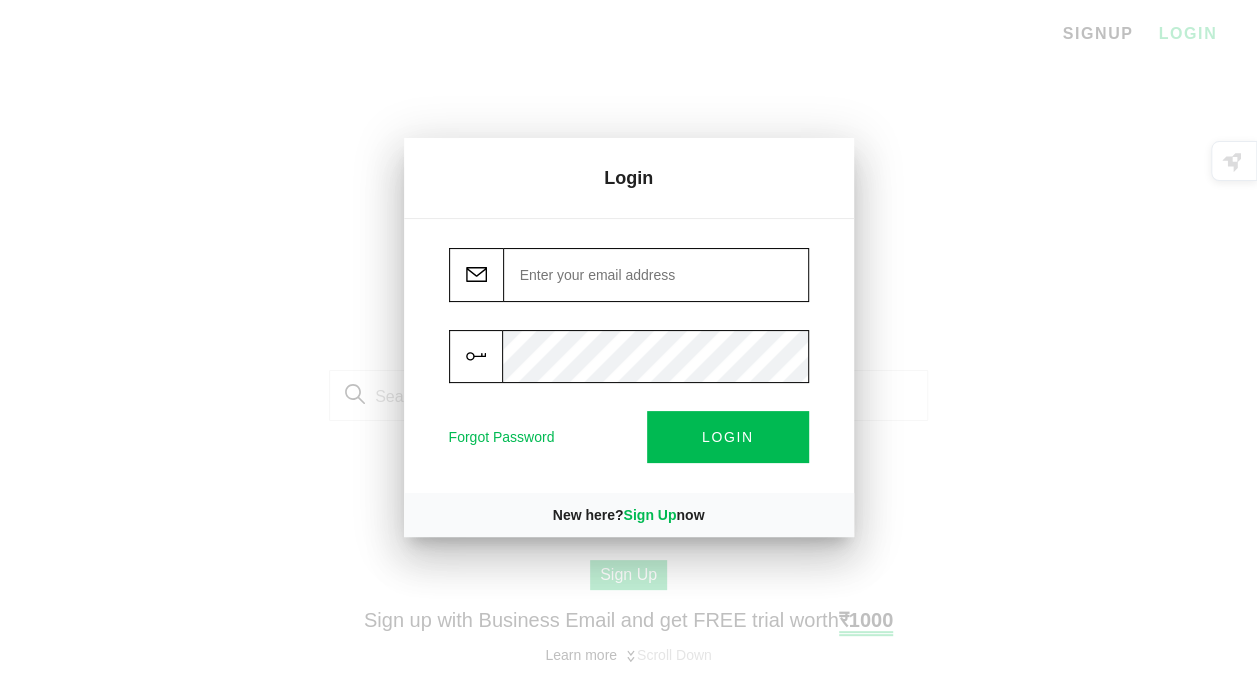 click at bounding box center [656, 275] 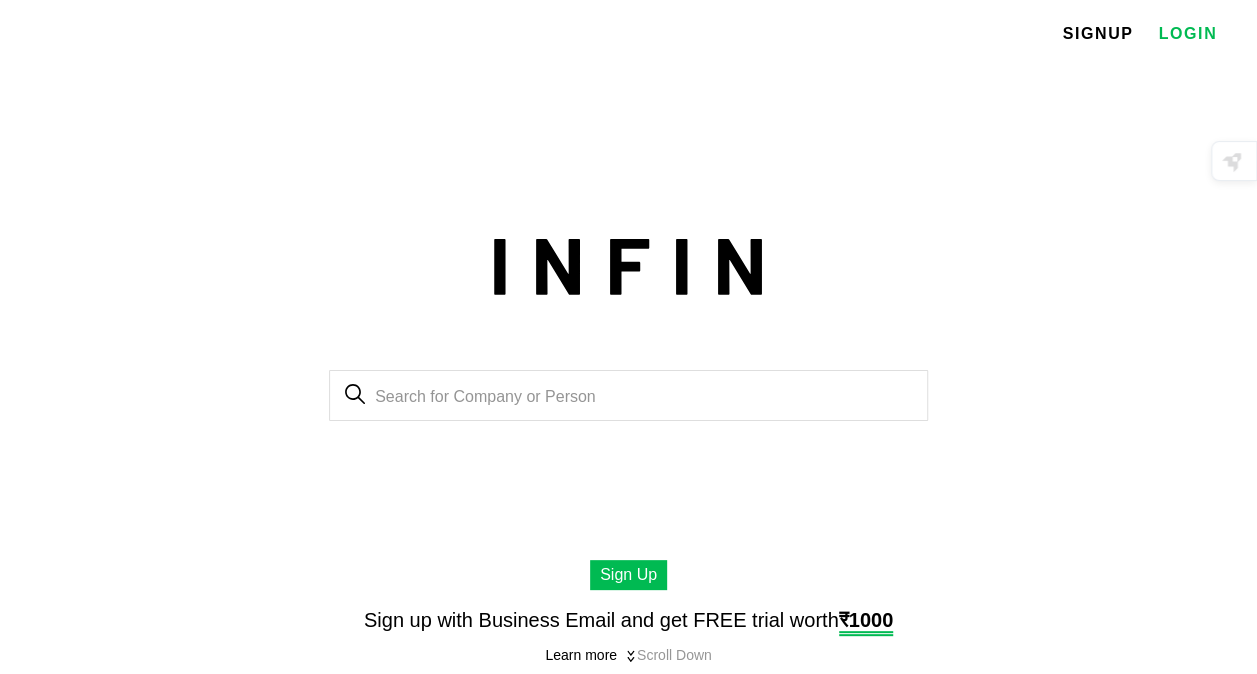click on "LOGIN" at bounding box center [1187, 34] 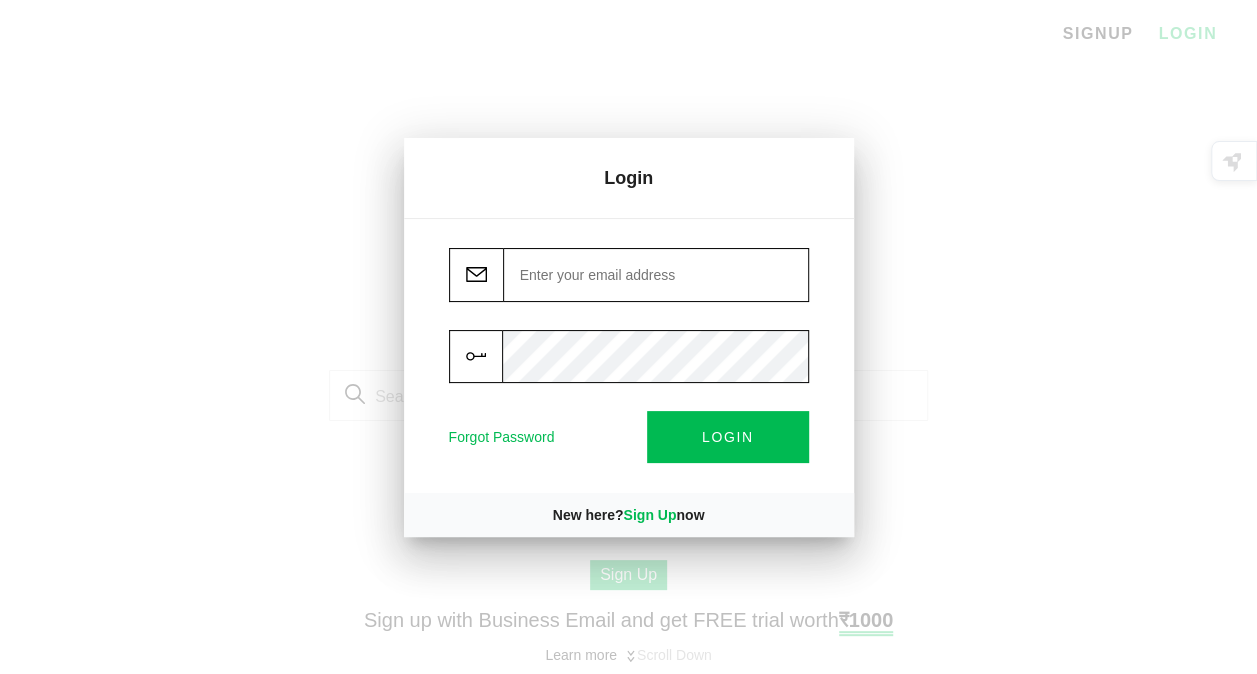 paste on "[EMAIL]" 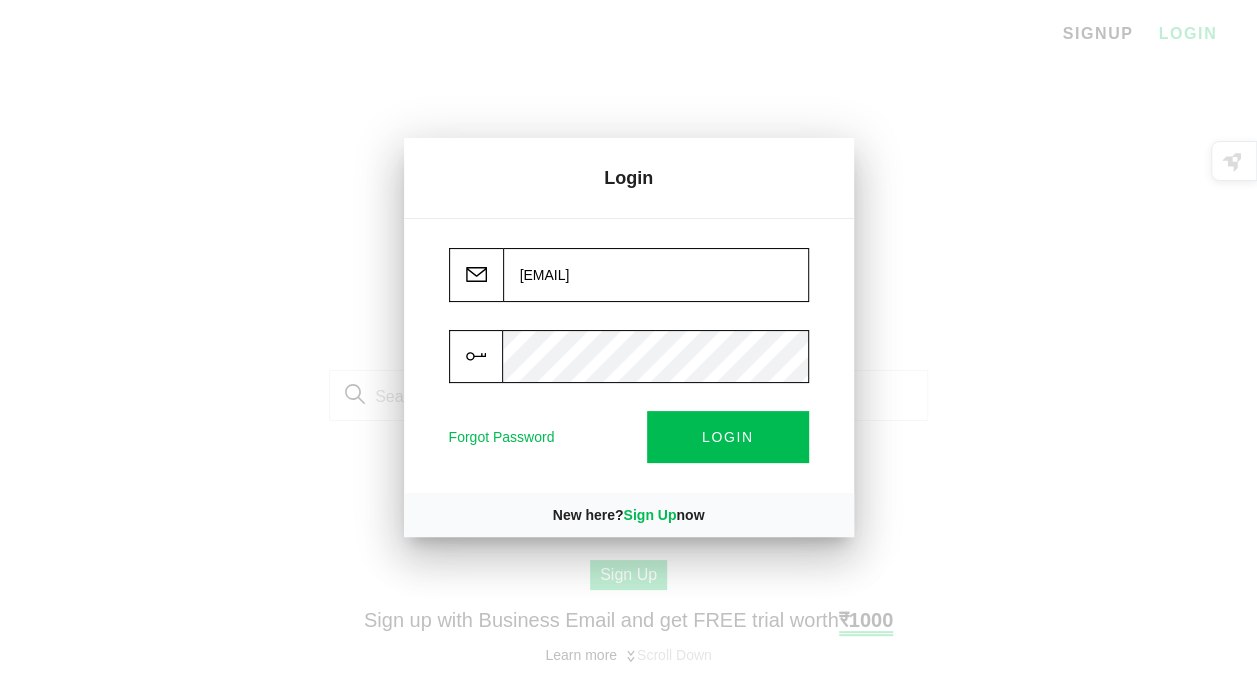type on "[EMAIL]" 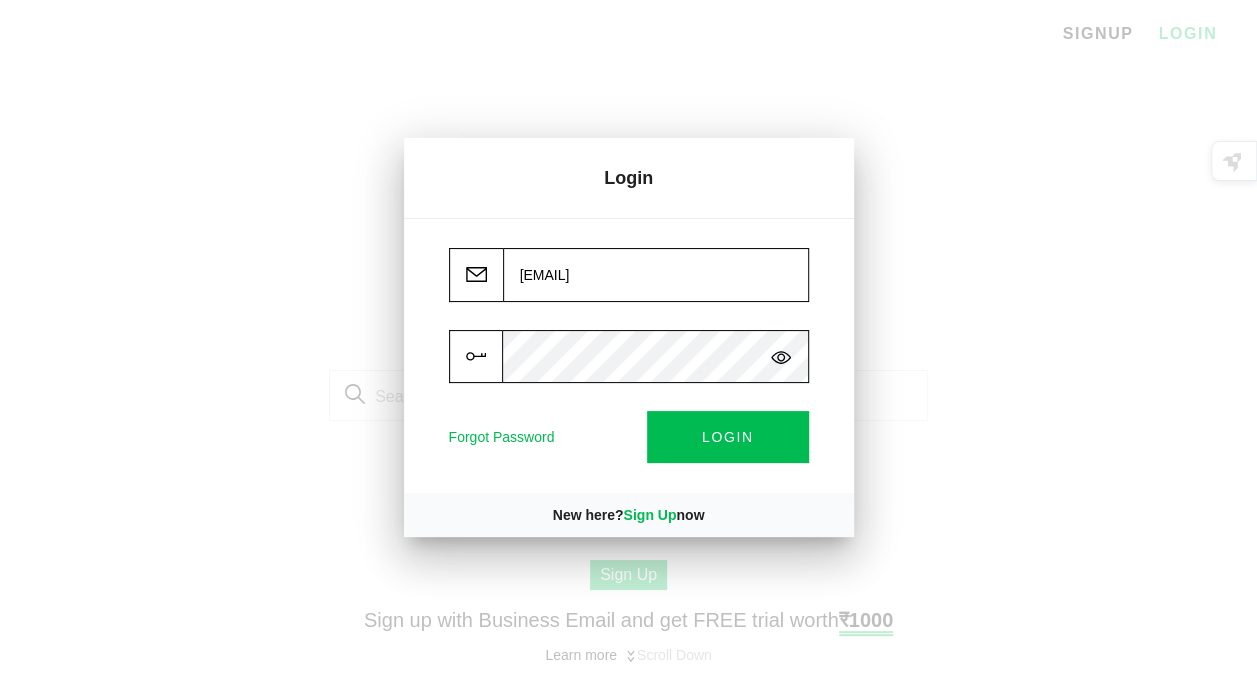 click at bounding box center [781, 357] 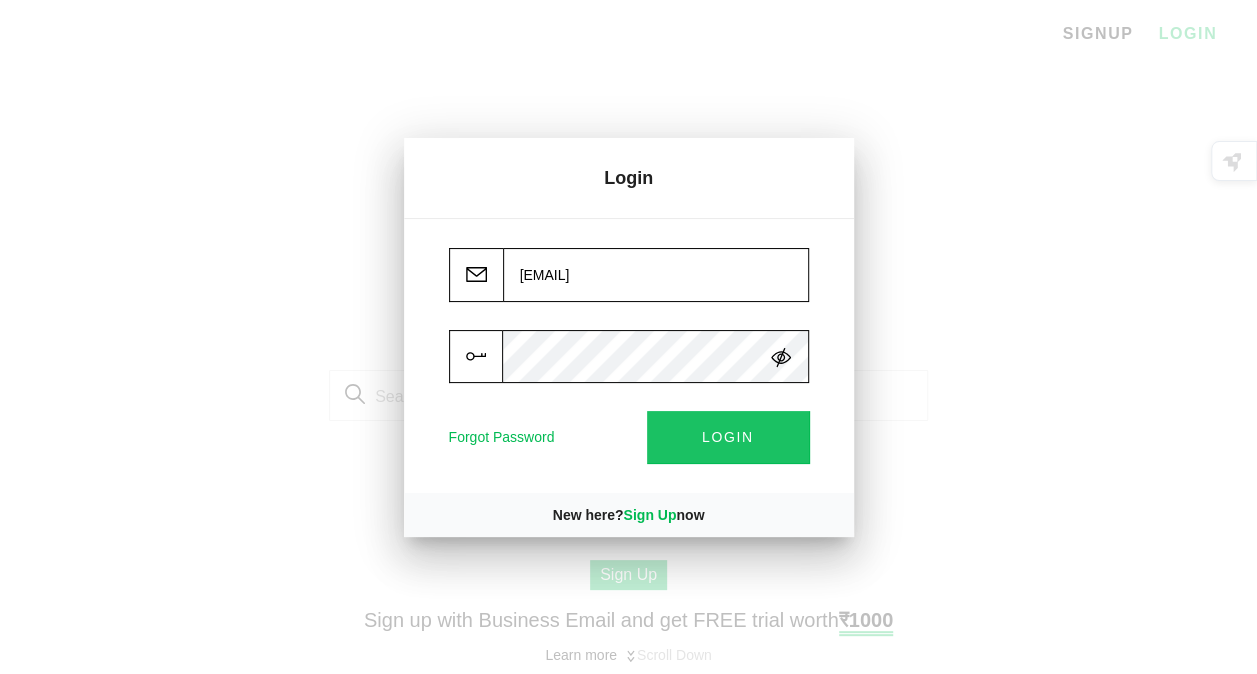 click on "LOGIN" at bounding box center [728, 438] 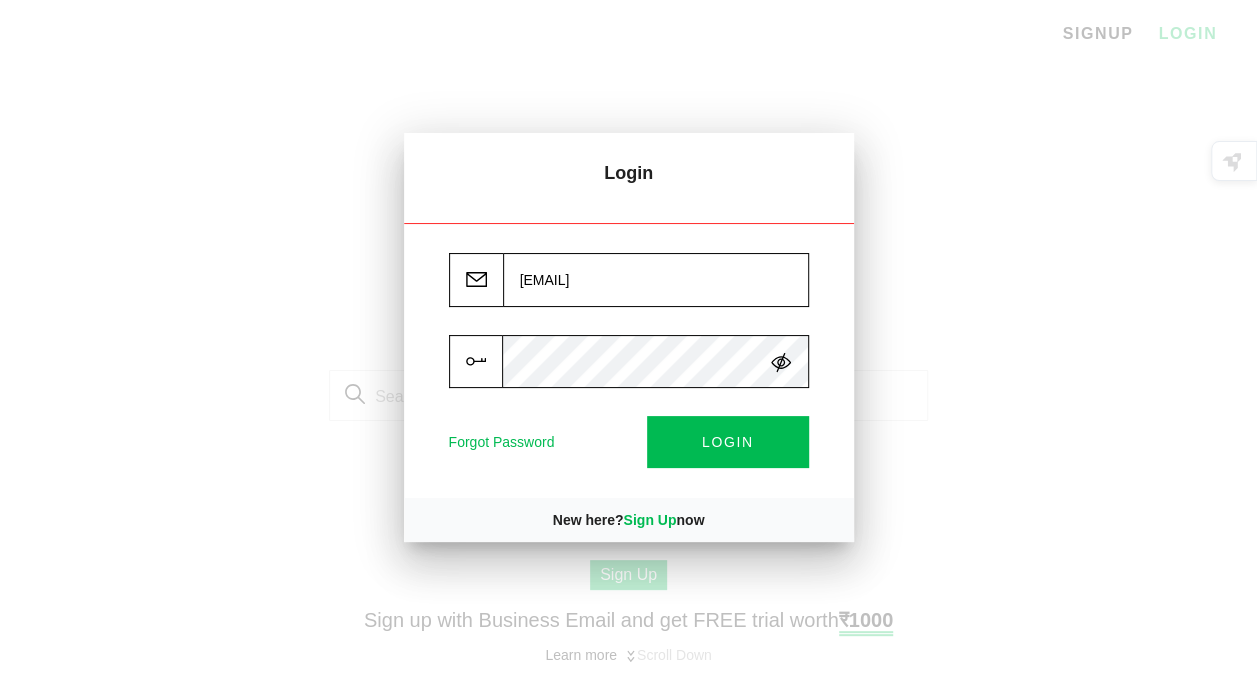drag, startPoint x: 697, startPoint y: 290, endPoint x: 305, endPoint y: 278, distance: 392.18362 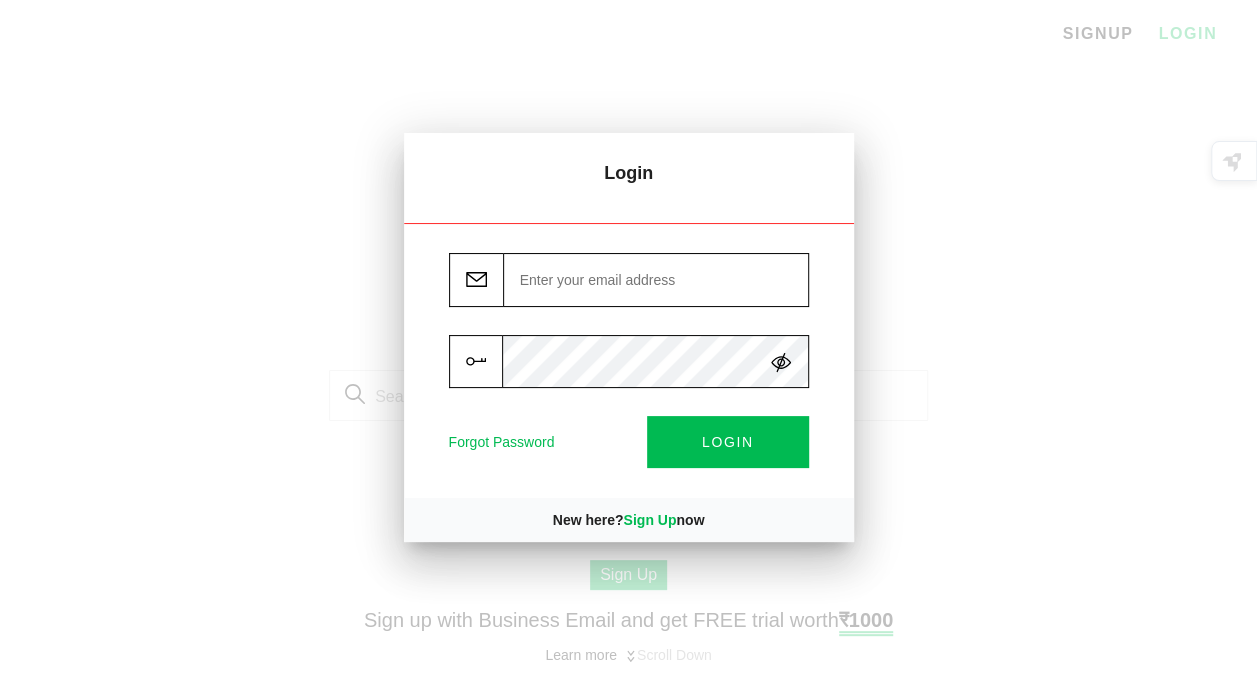 click on "Login Forgot Password  LOGIN   New here?  Sign Up  now" at bounding box center [628, 337] 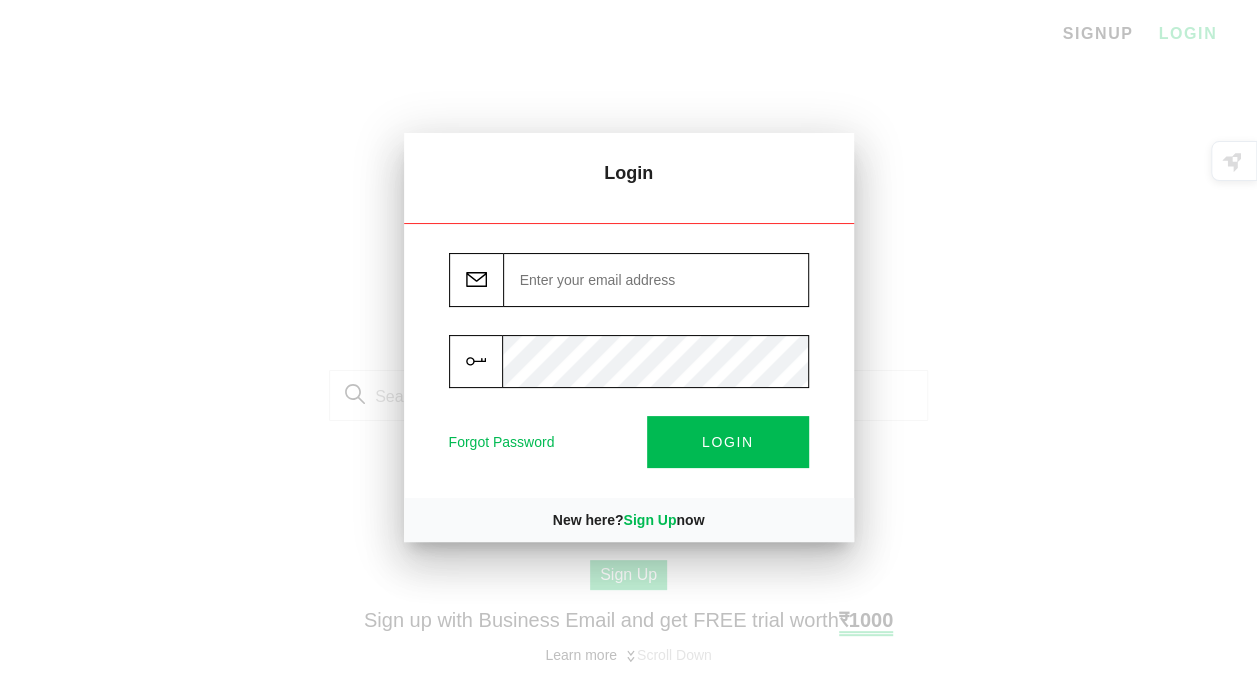 click at bounding box center [656, 280] 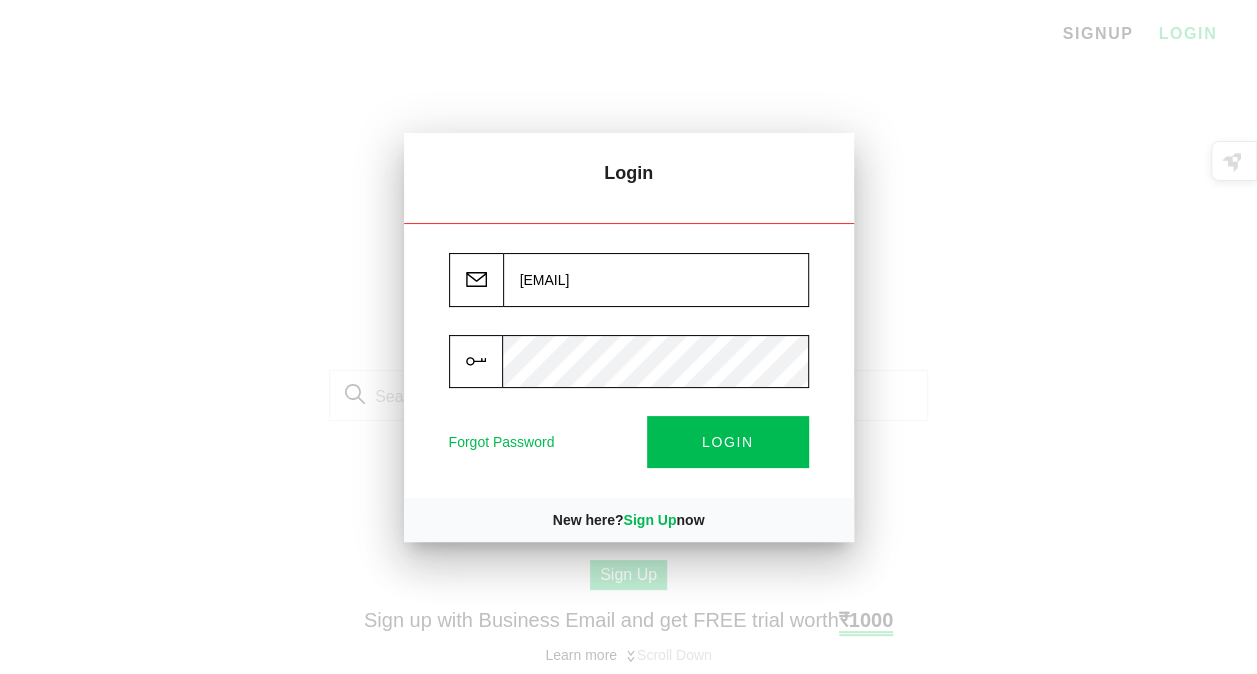 type on "[EMAIL]" 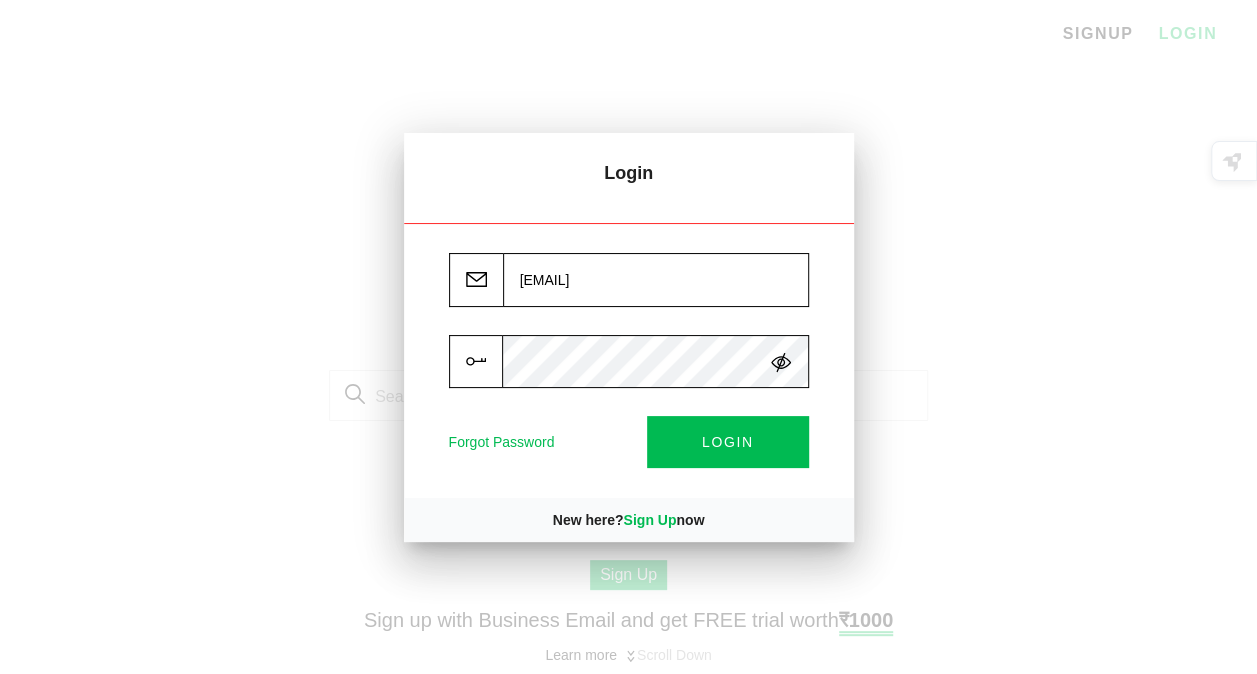 click on "LOGIN" at bounding box center (728, 443) 